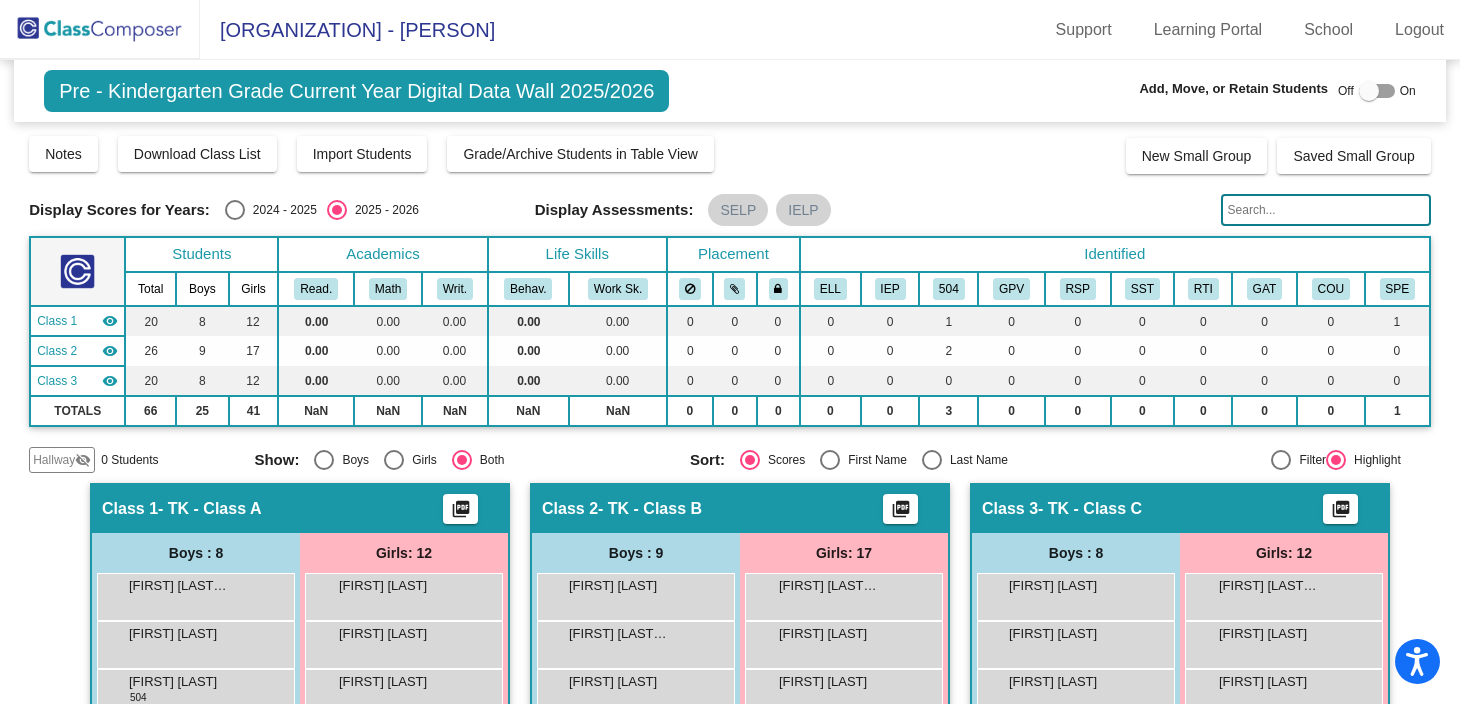 scroll, scrollTop: 0, scrollLeft: 0, axis: both 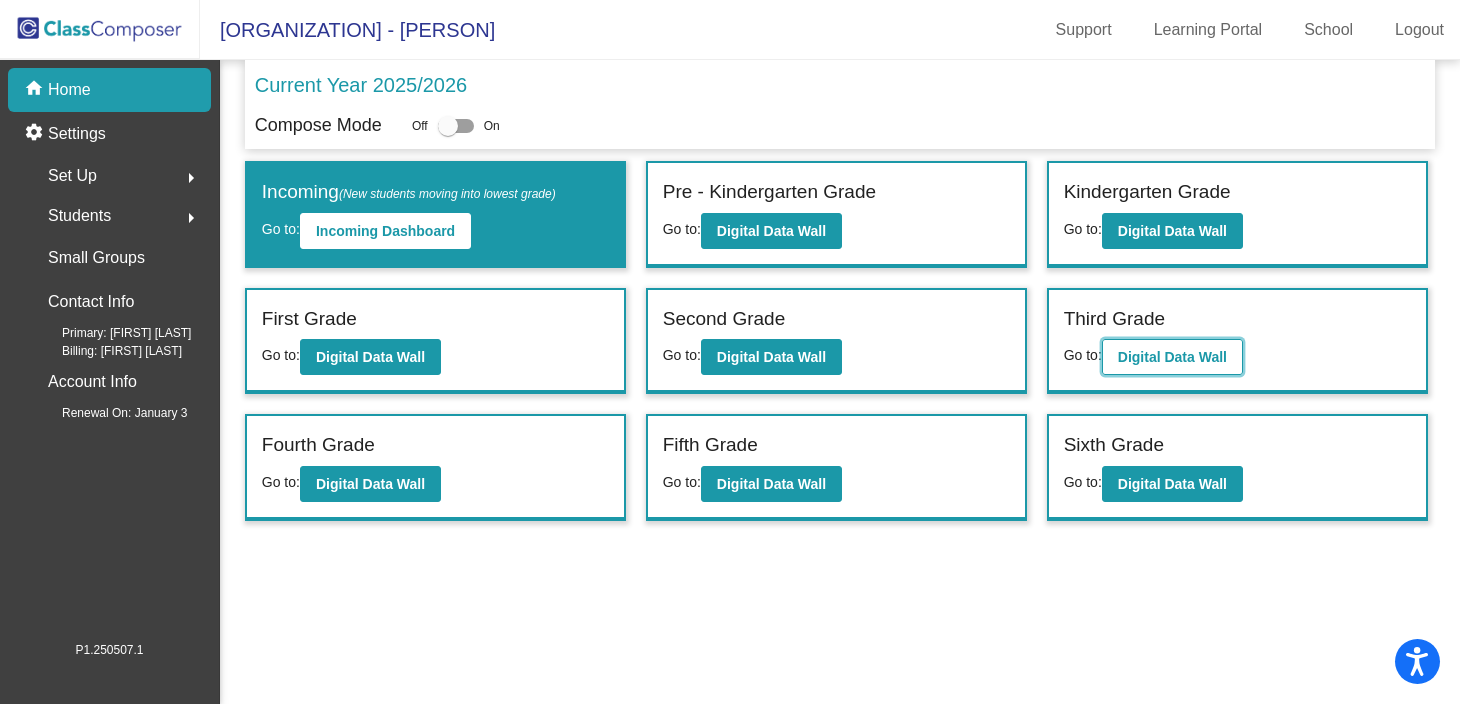 click on "Digital Data Wall" 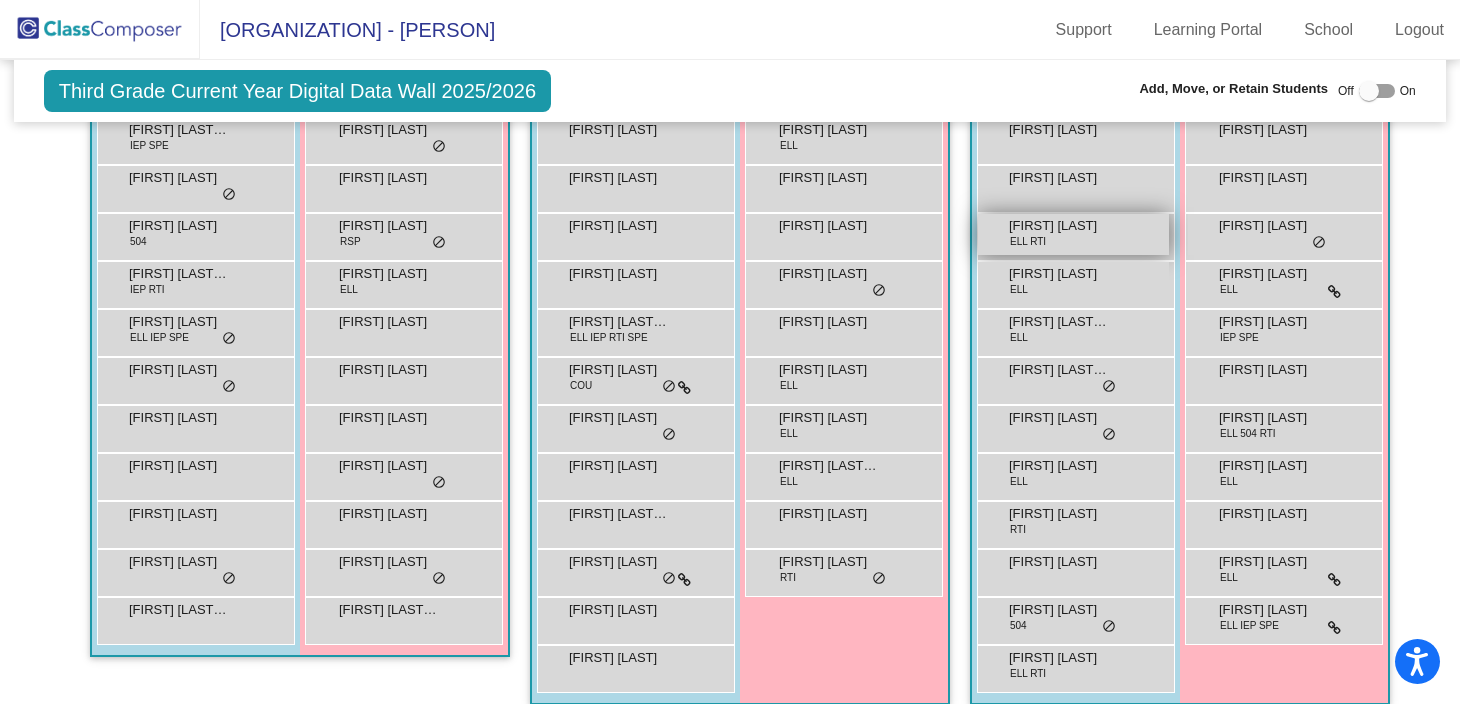 scroll, scrollTop: 463, scrollLeft: 0, axis: vertical 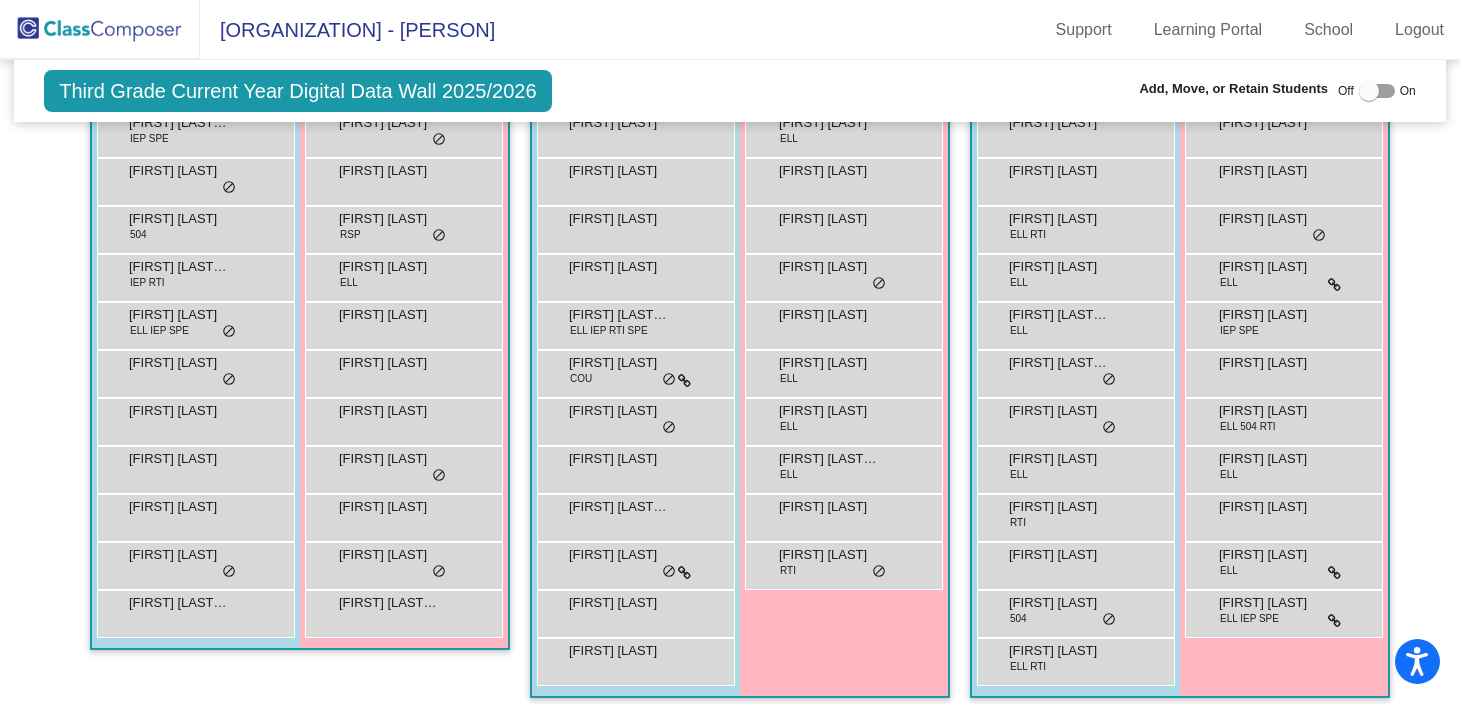 click at bounding box center [1369, 91] 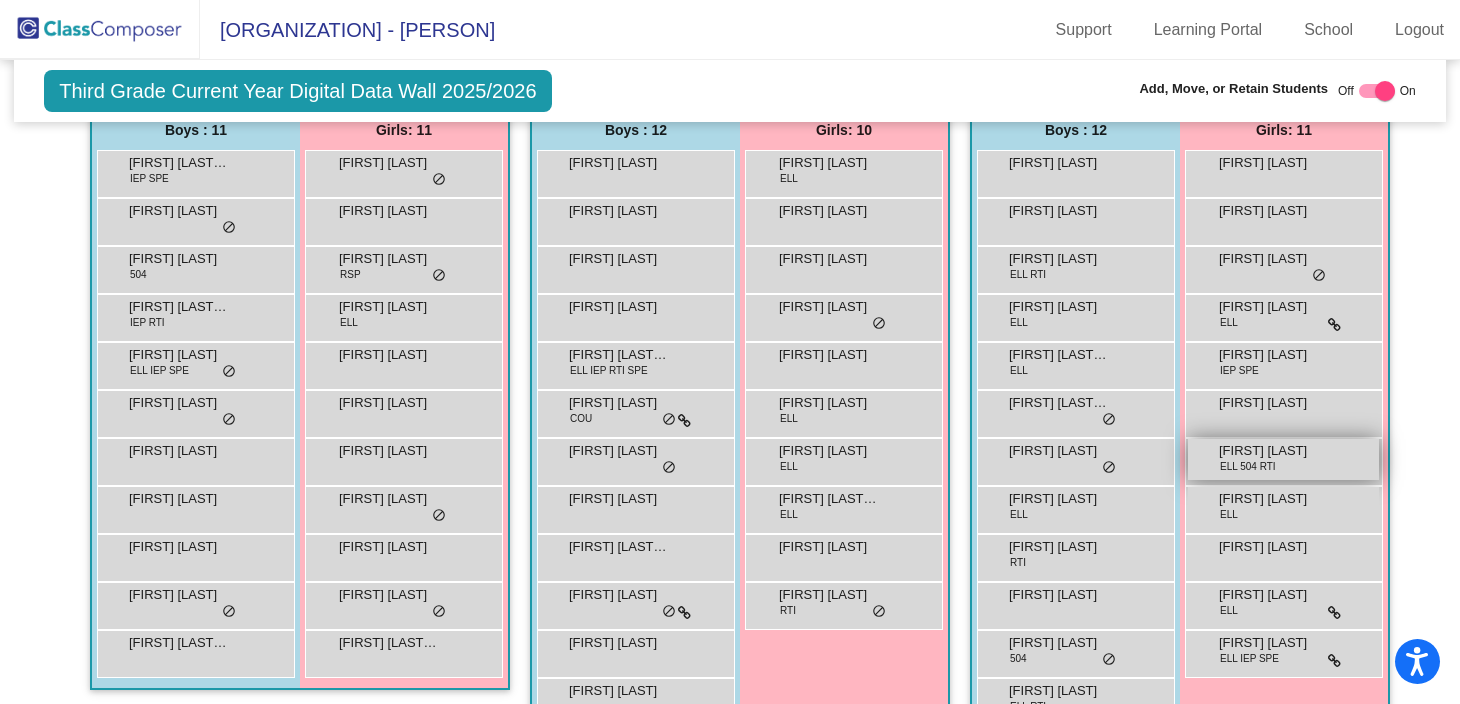 click on "[FIRST] has made major progress. She learned how to read and write in the 2nd grade. School makes her nervous. She cried a lot in kinder, first, and at the beginning of second grade." at bounding box center [1283, 459] 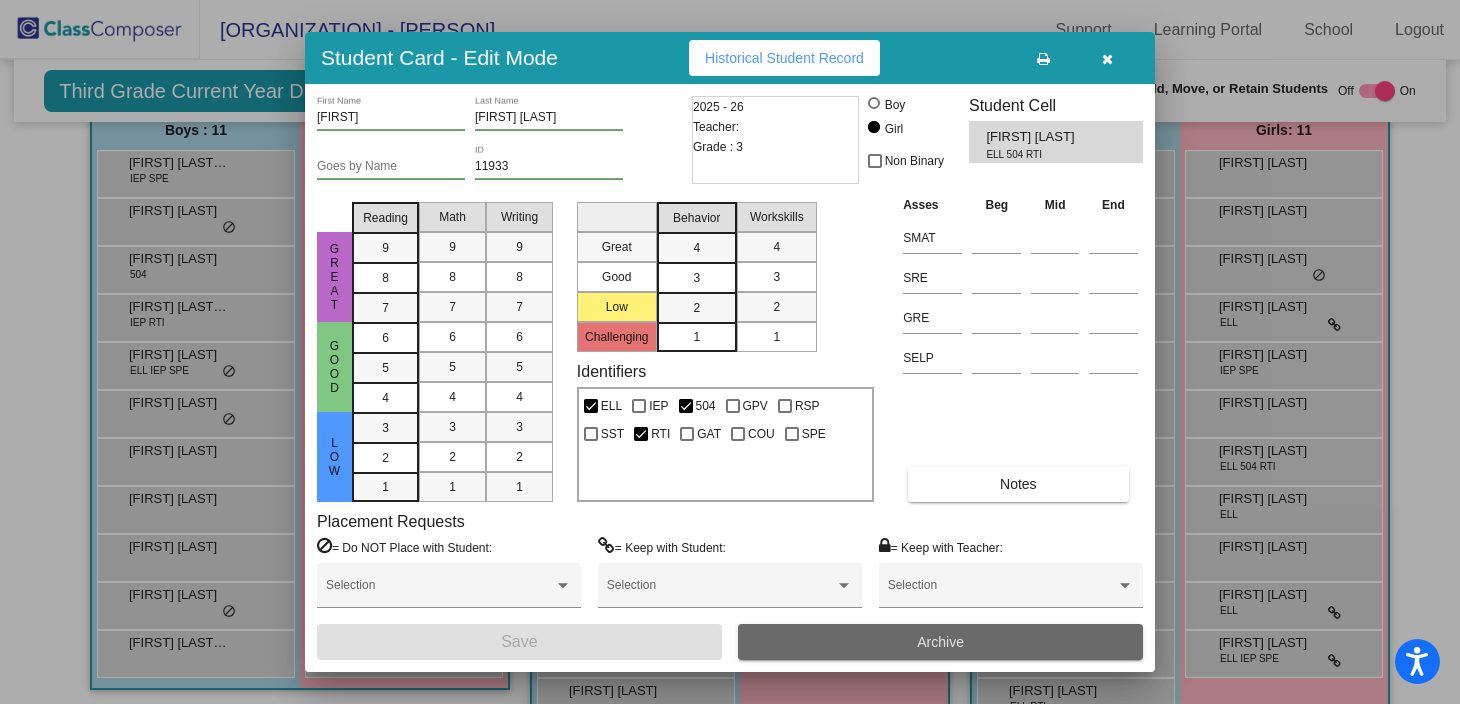 click on "Archive" at bounding box center (940, 642) 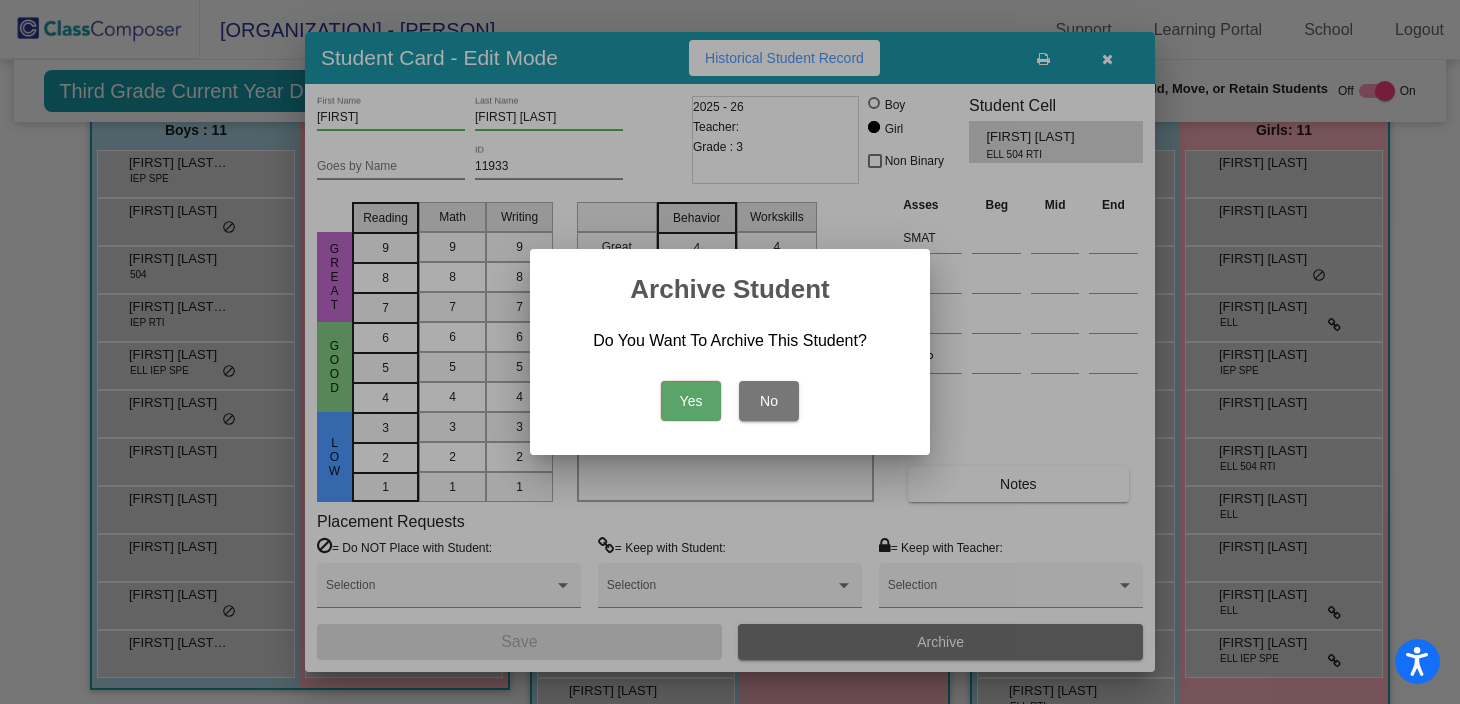 click on "Yes" at bounding box center [691, 401] 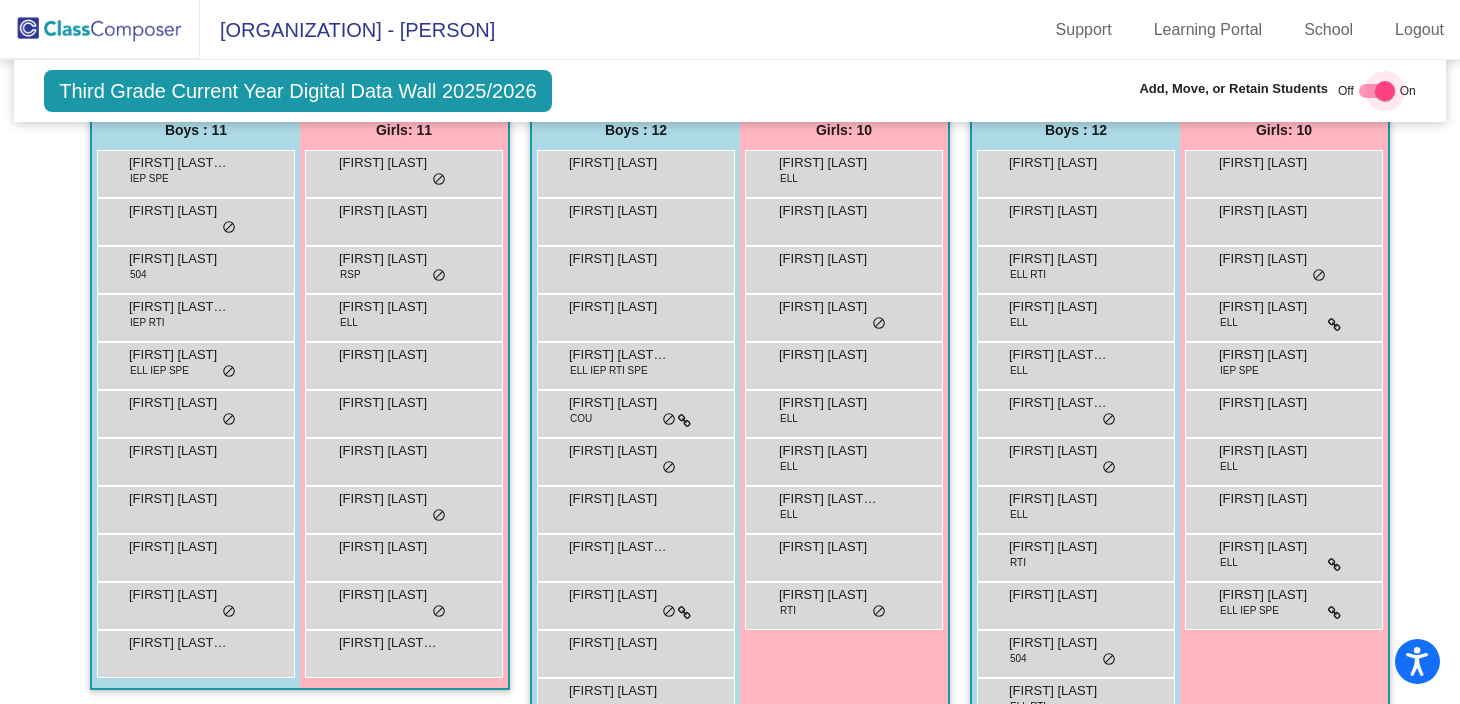 click at bounding box center [1385, 91] 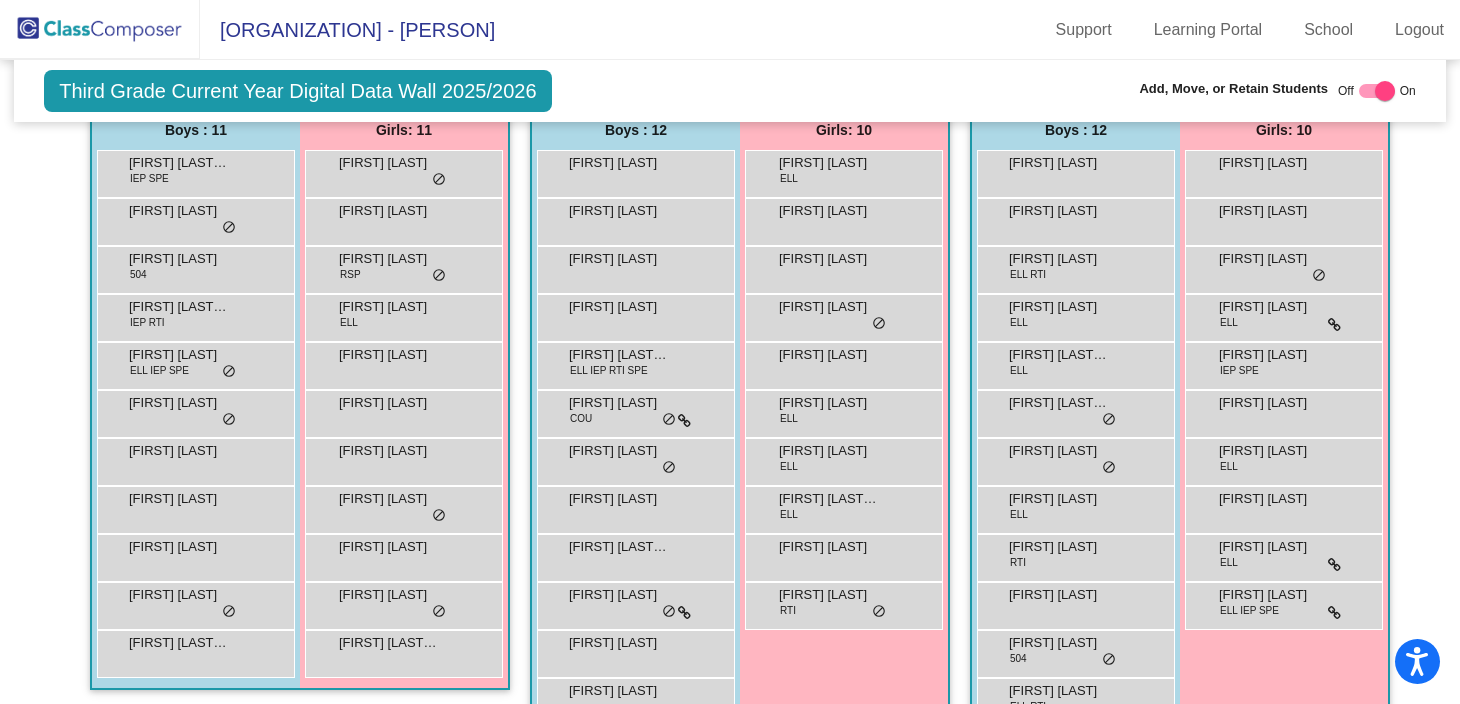 checkbox on "false" 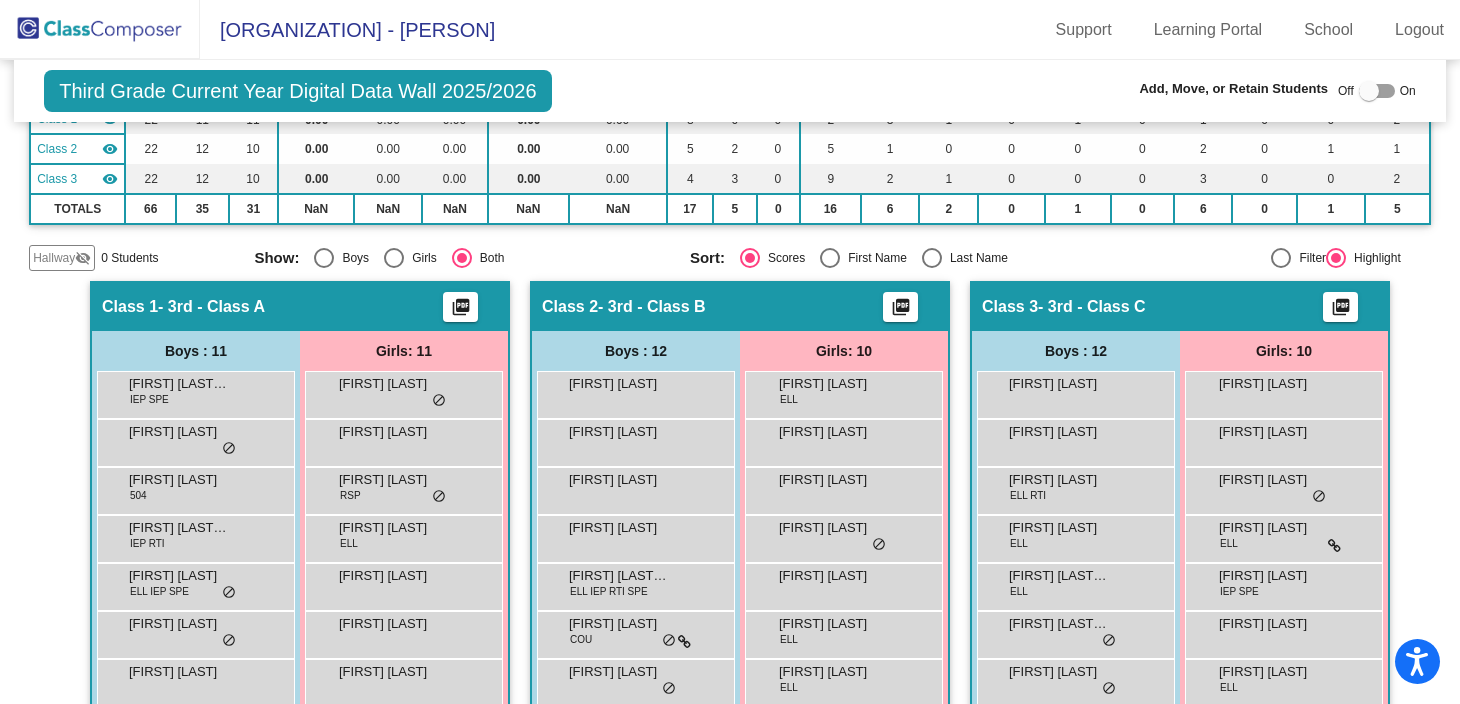 scroll, scrollTop: 0, scrollLeft: 0, axis: both 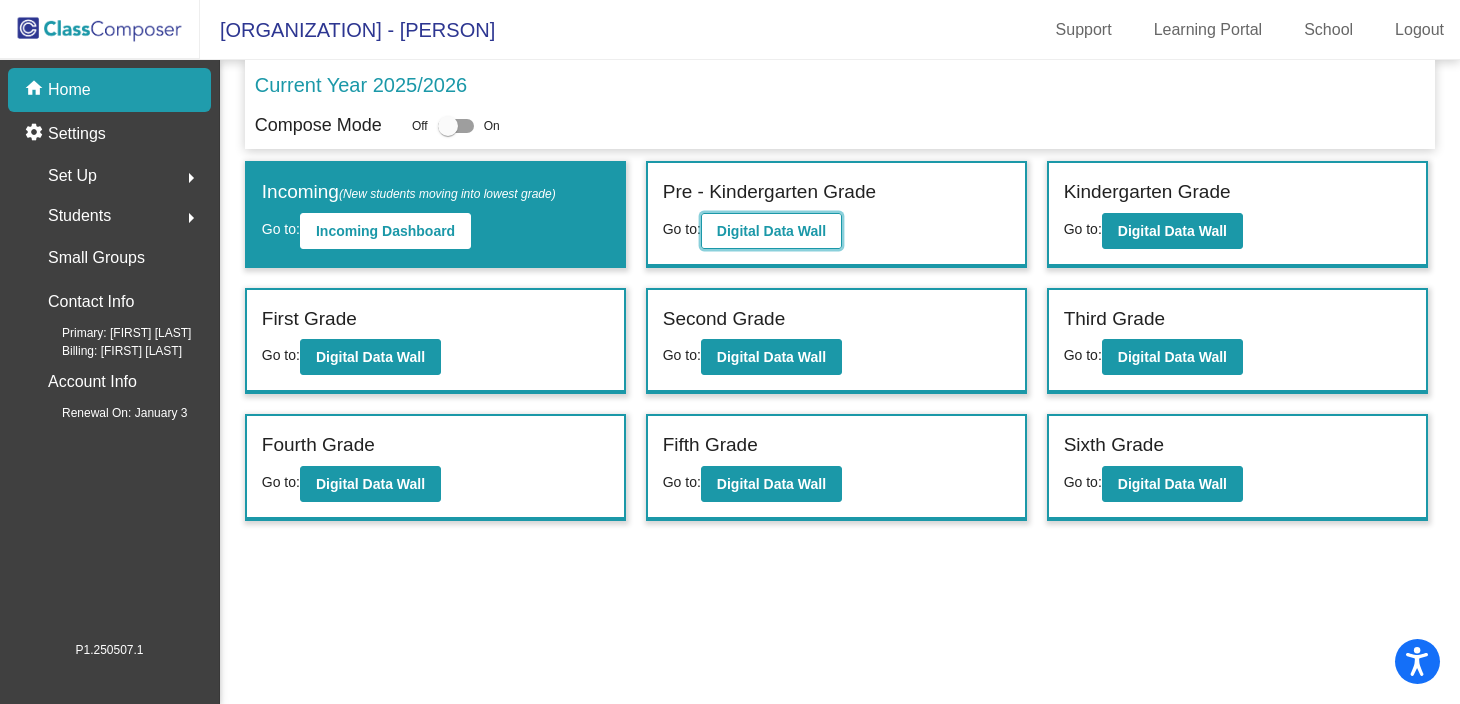 click on "Digital Data Wall" 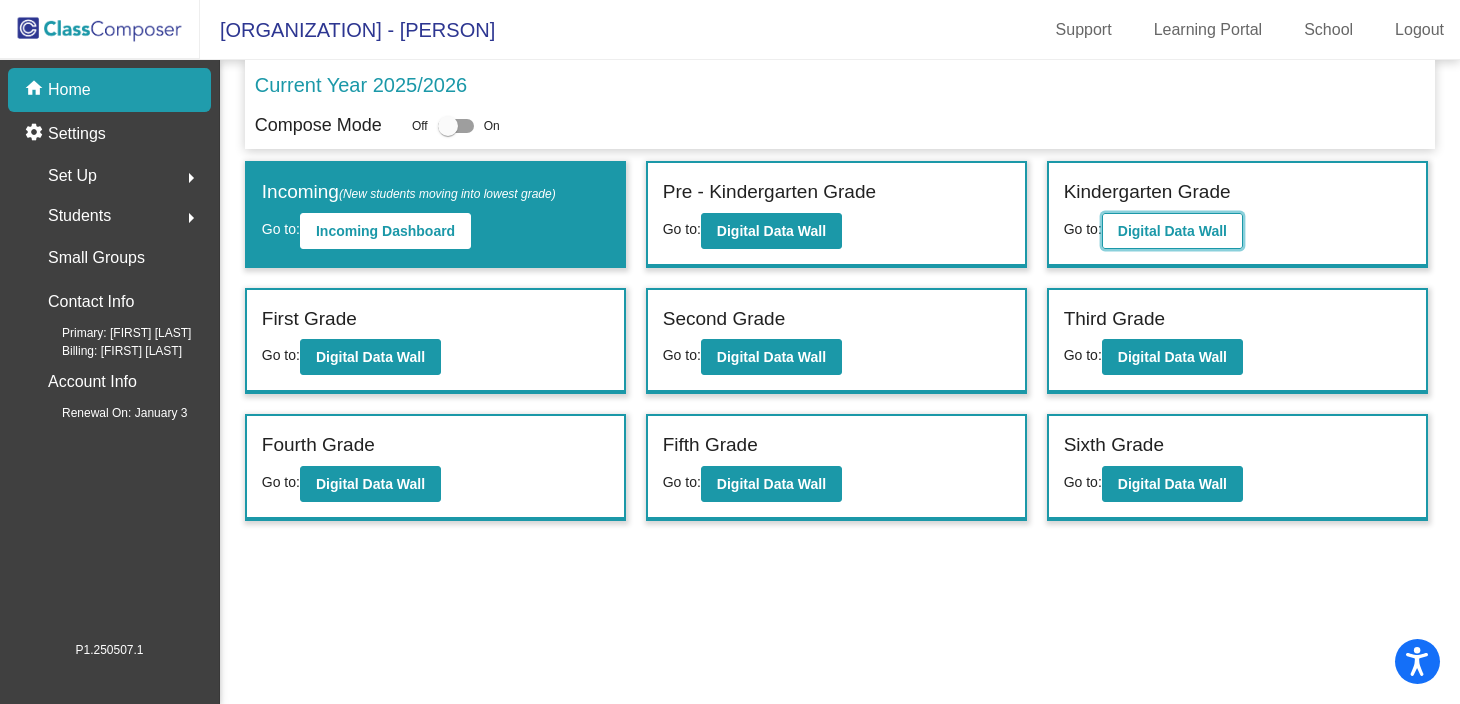 click on "Digital Data Wall" 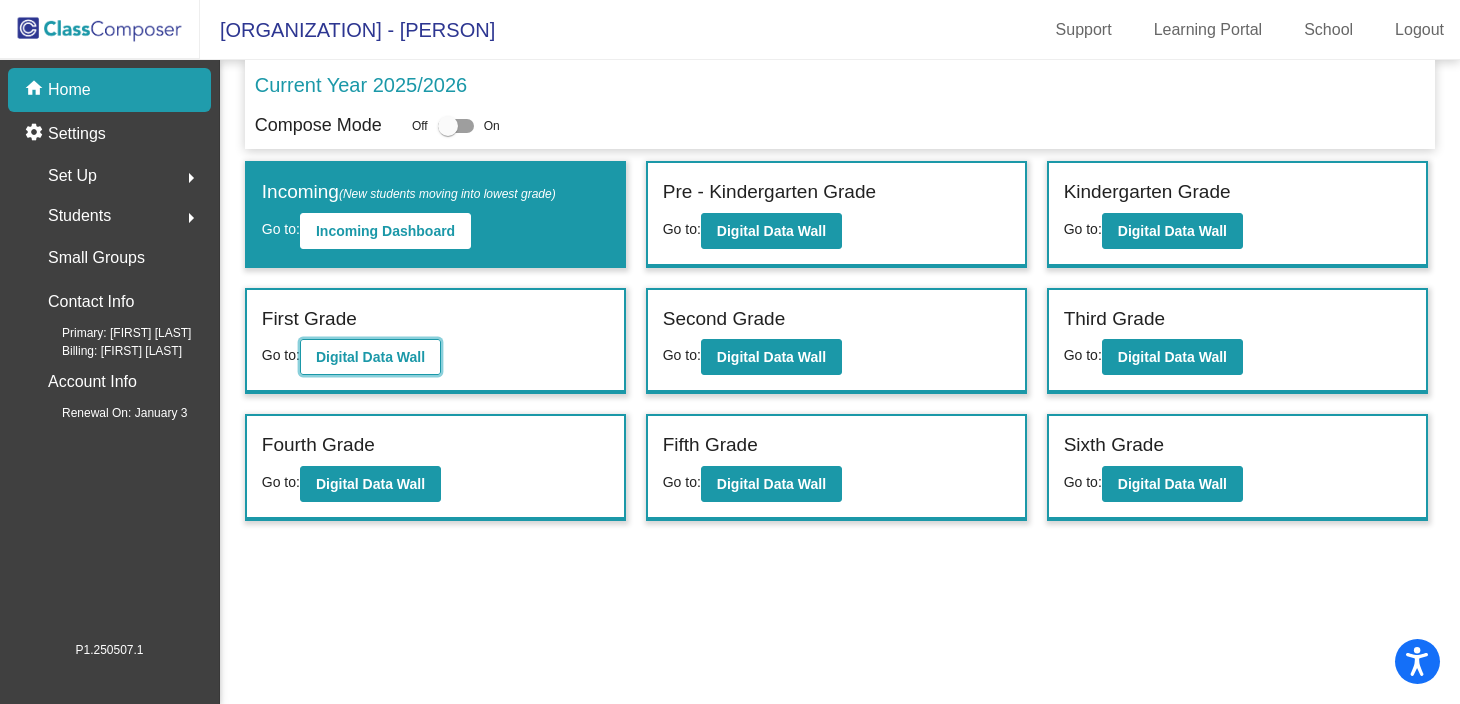 click on "Digital Data Wall" 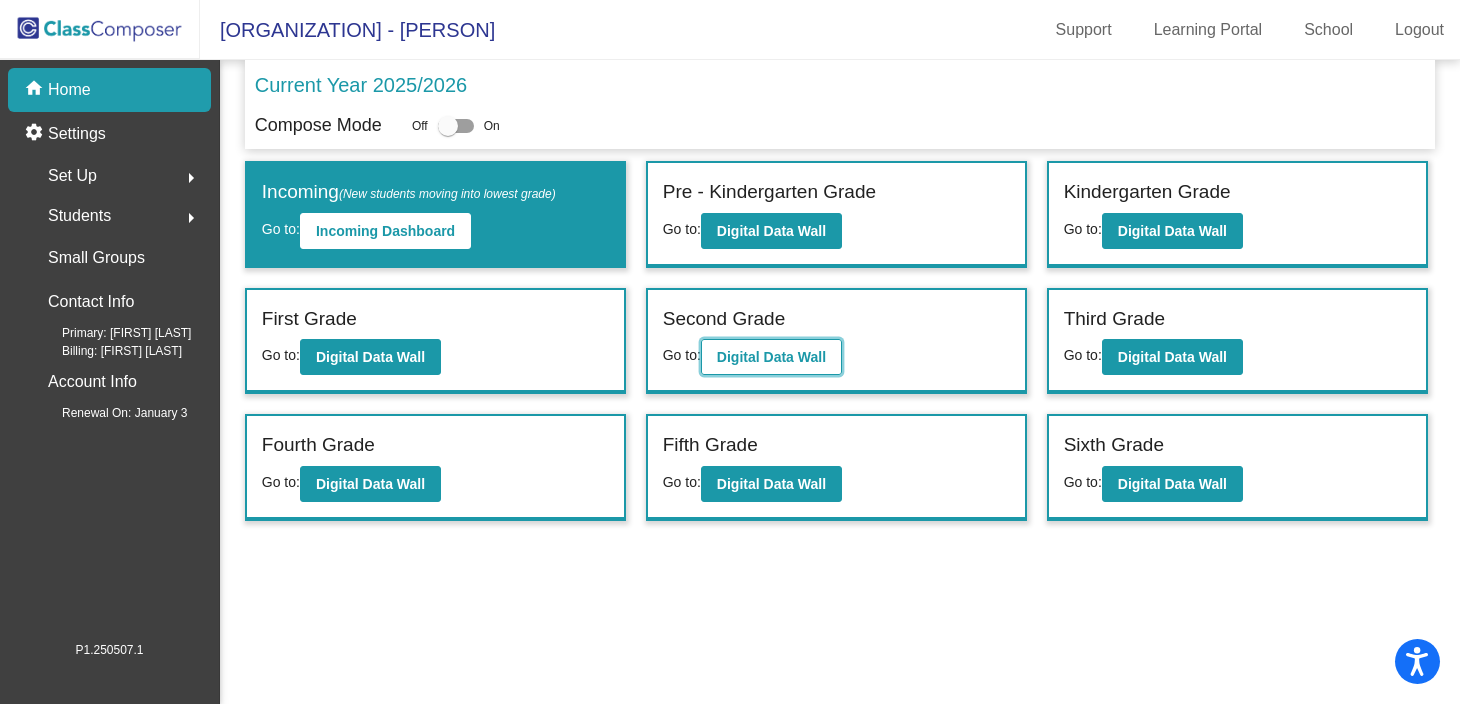 click on "Digital Data Wall" 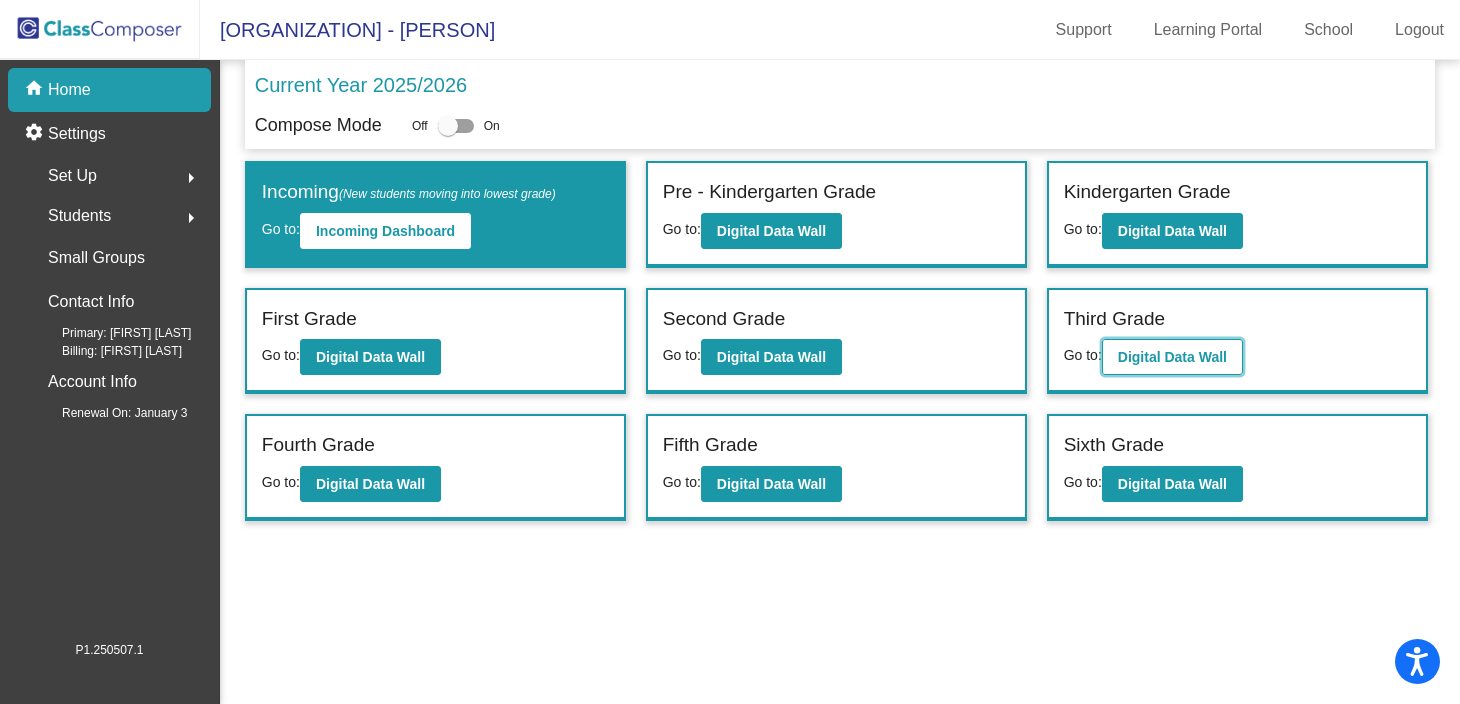 click on "Digital Data Wall" 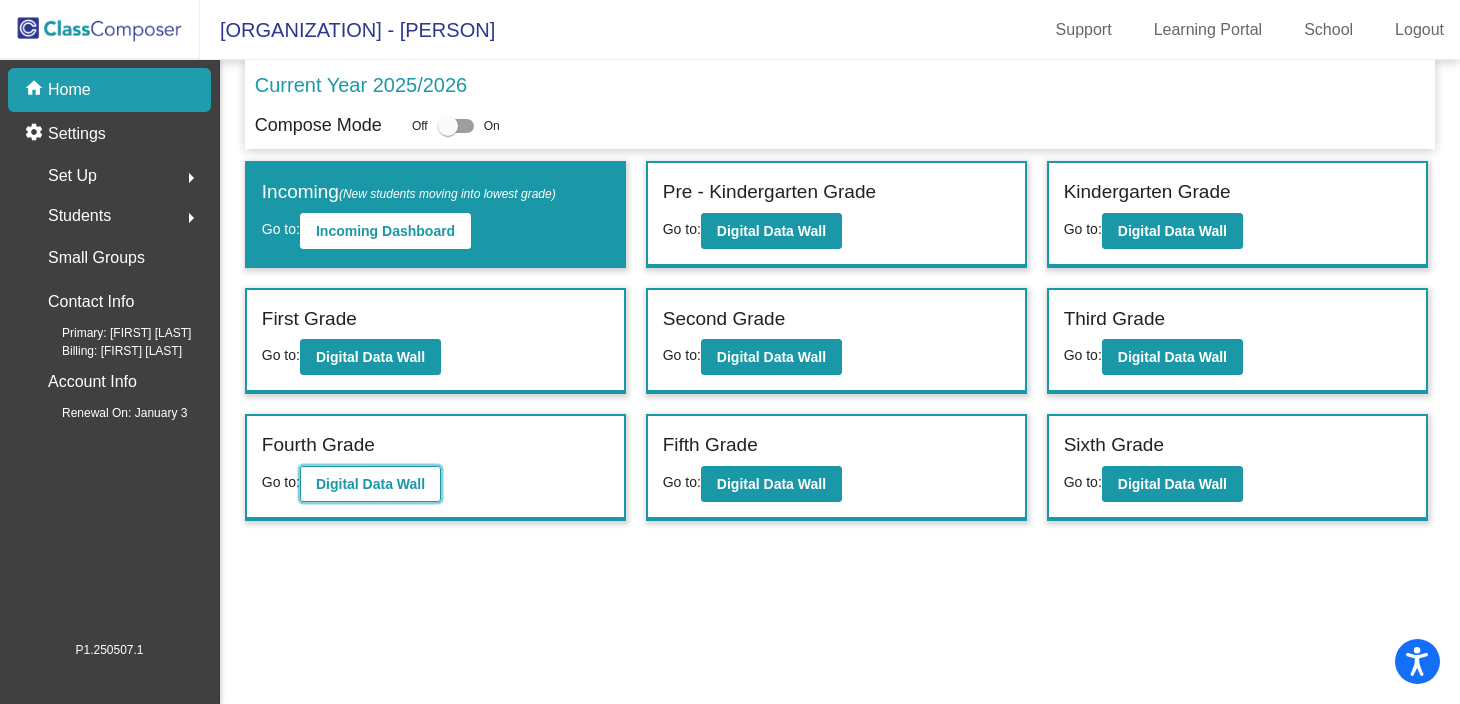 click on "Digital Data Wall" 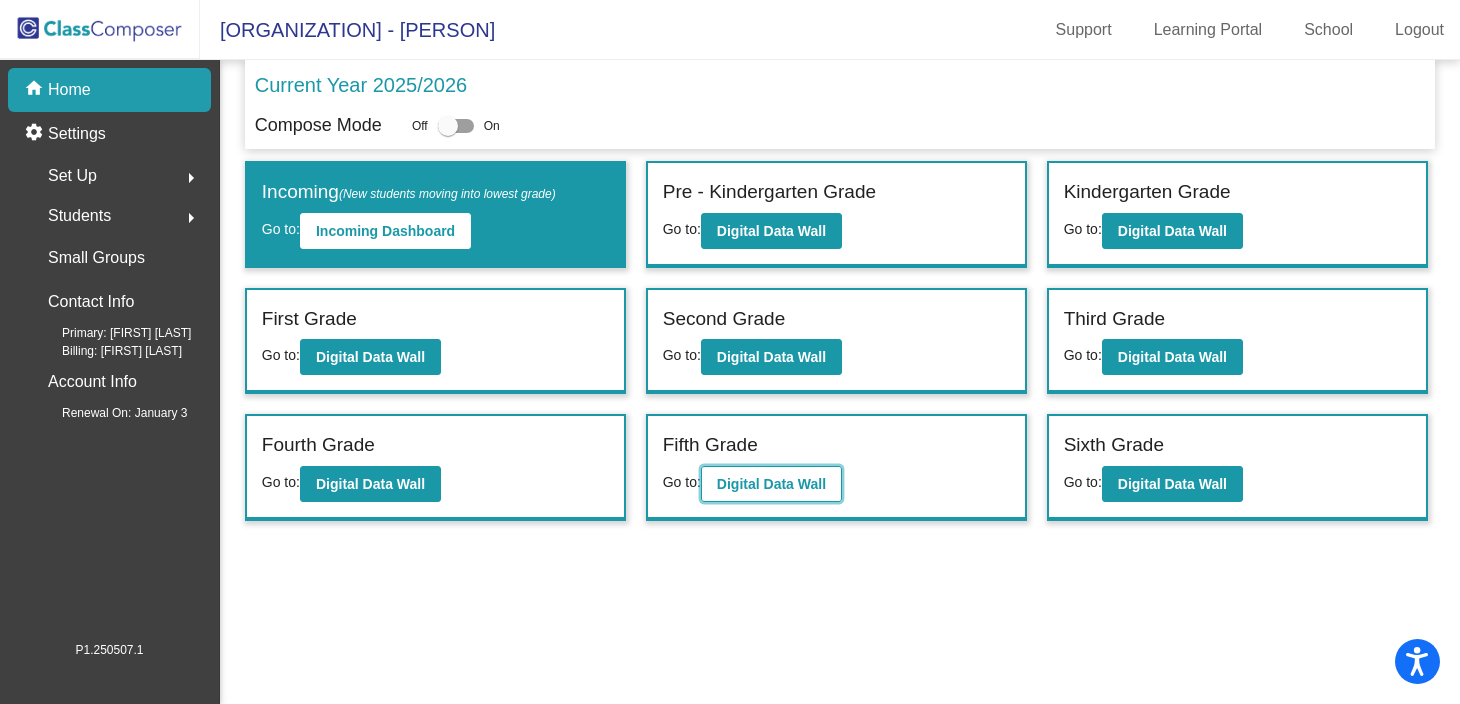 click on "Digital Data Wall" 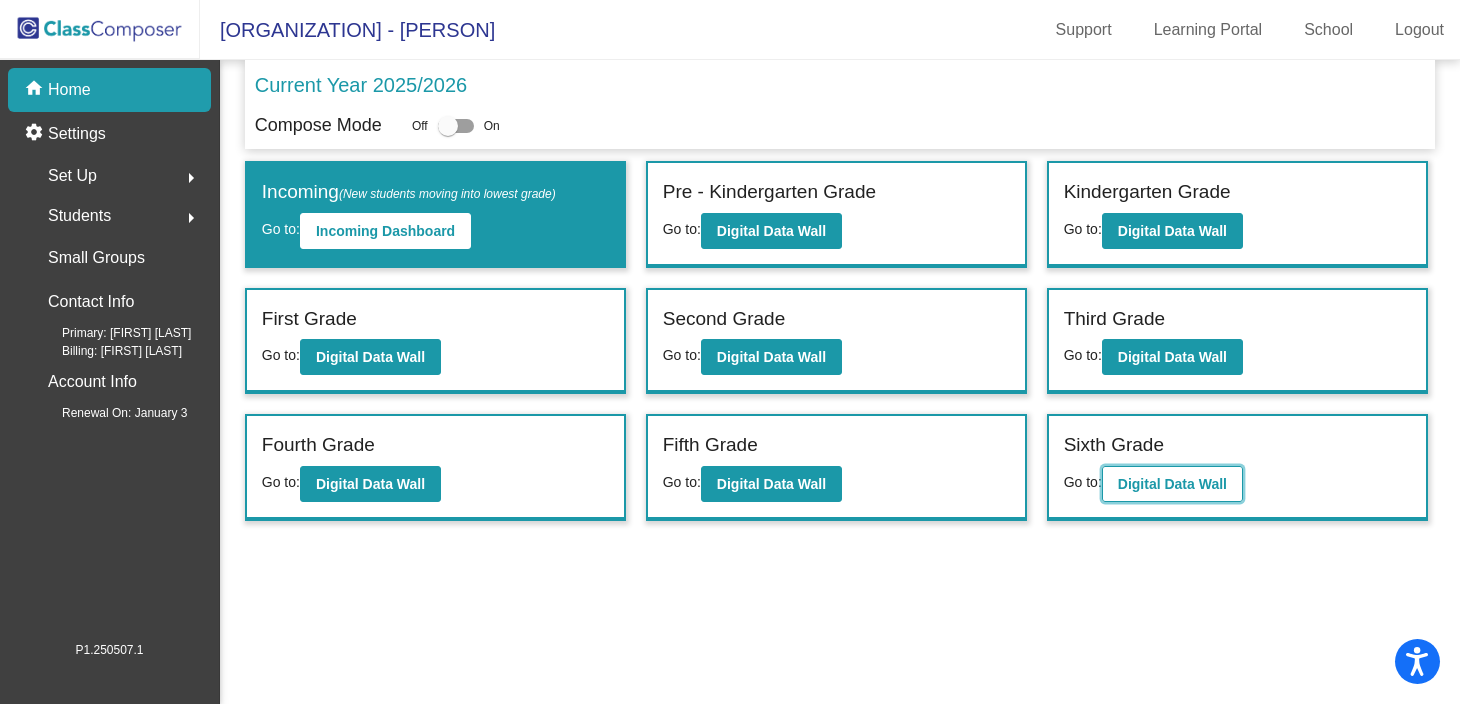 click on "Digital Data Wall" 